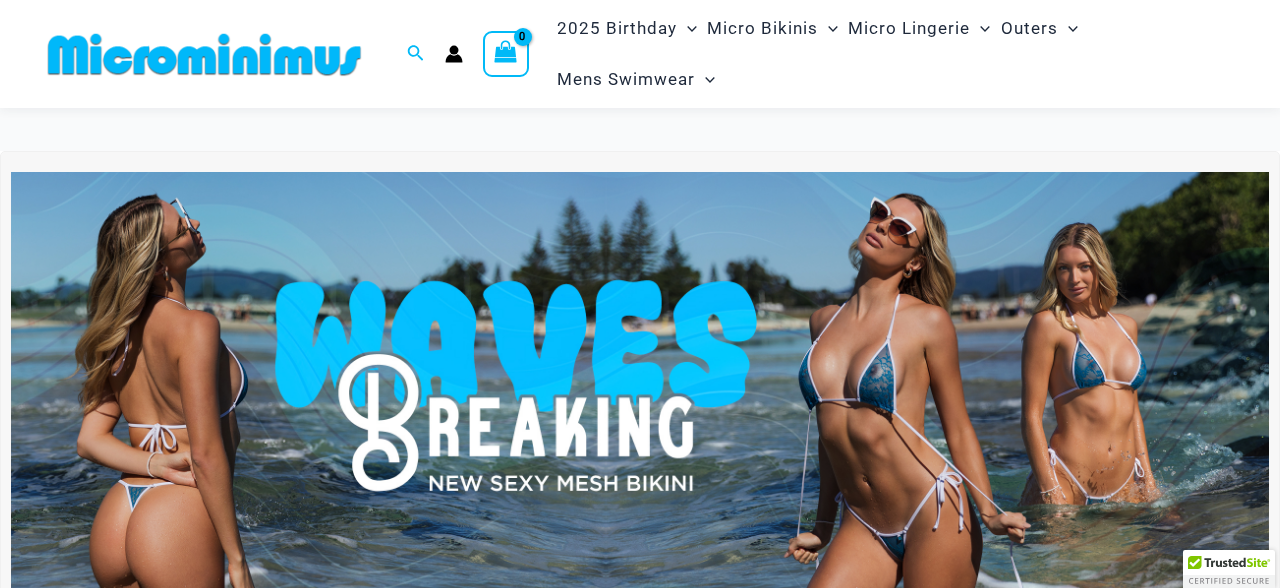 scroll, scrollTop: 113, scrollLeft: 0, axis: vertical 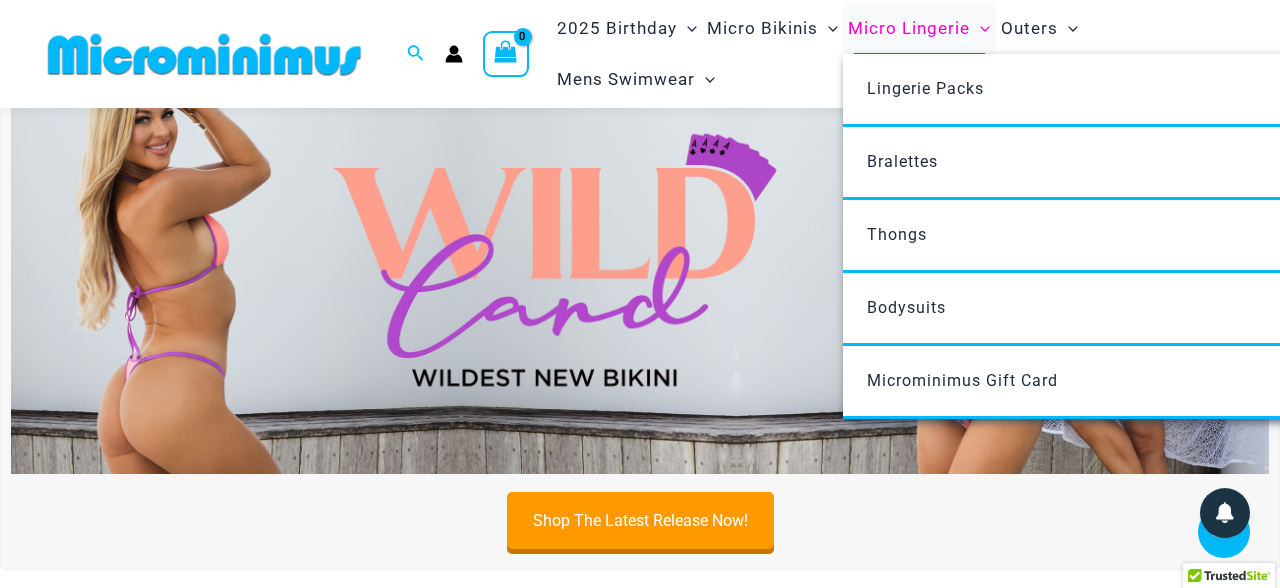 click on "Micro Lingerie" at bounding box center [909, 28] 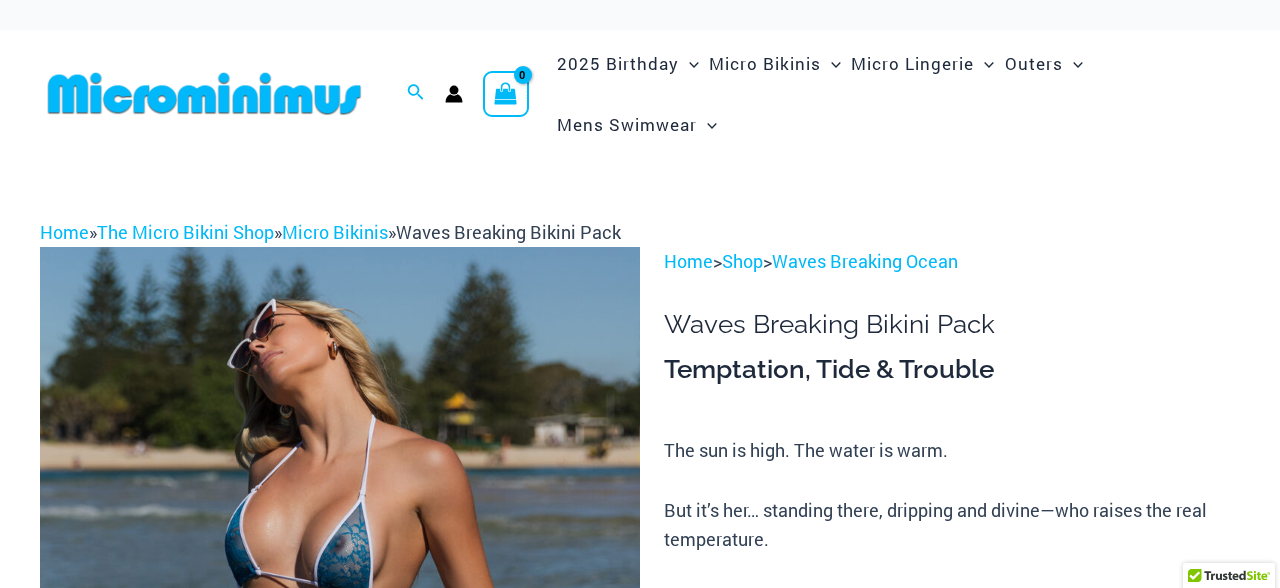 scroll, scrollTop: 0, scrollLeft: 0, axis: both 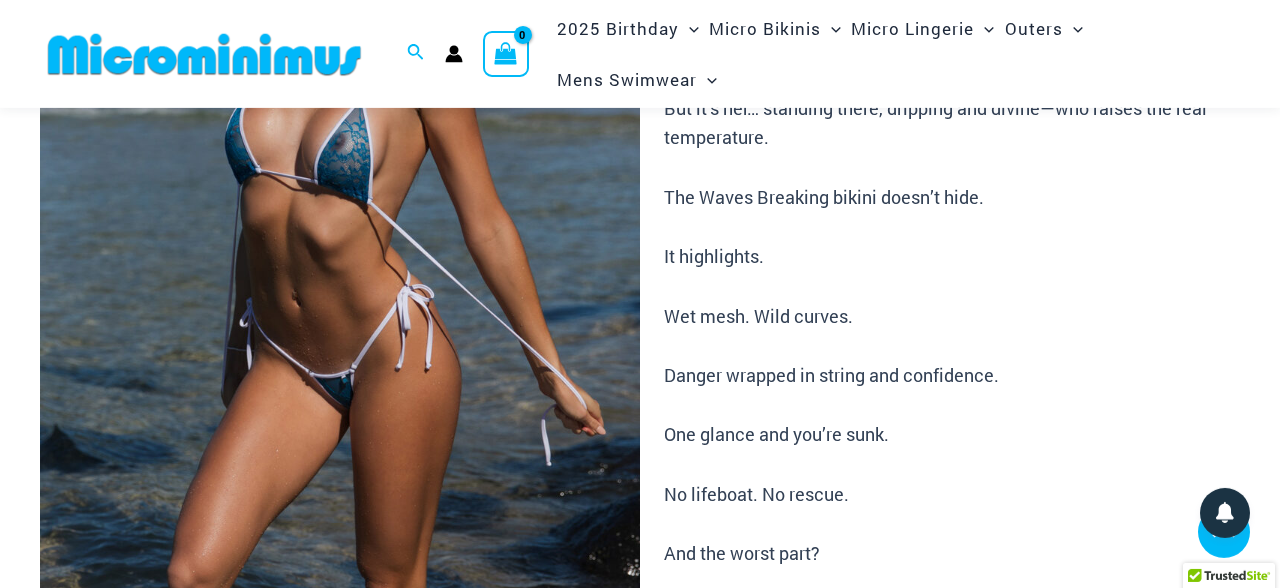 click at bounding box center [340, 295] 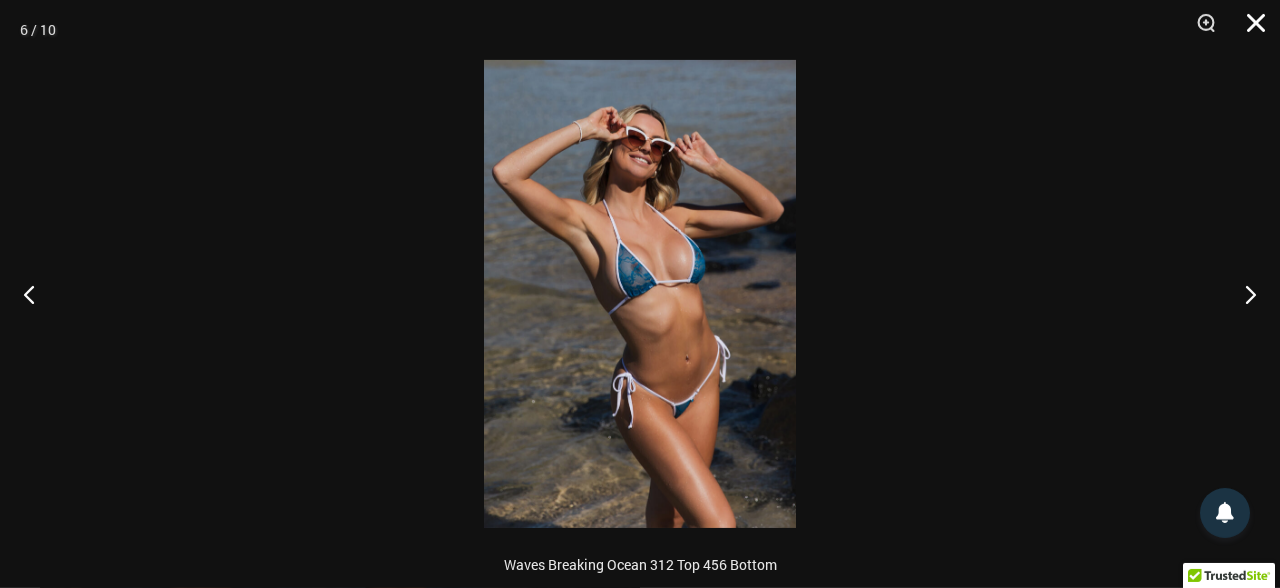 click at bounding box center [1249, 30] 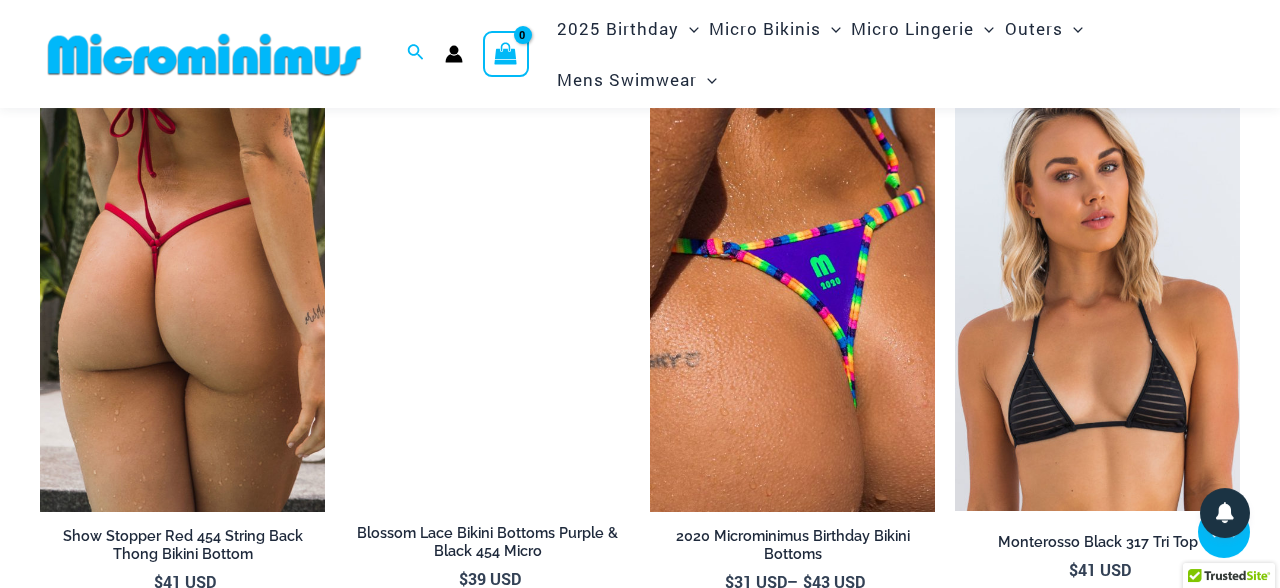 scroll, scrollTop: 2410, scrollLeft: 0, axis: vertical 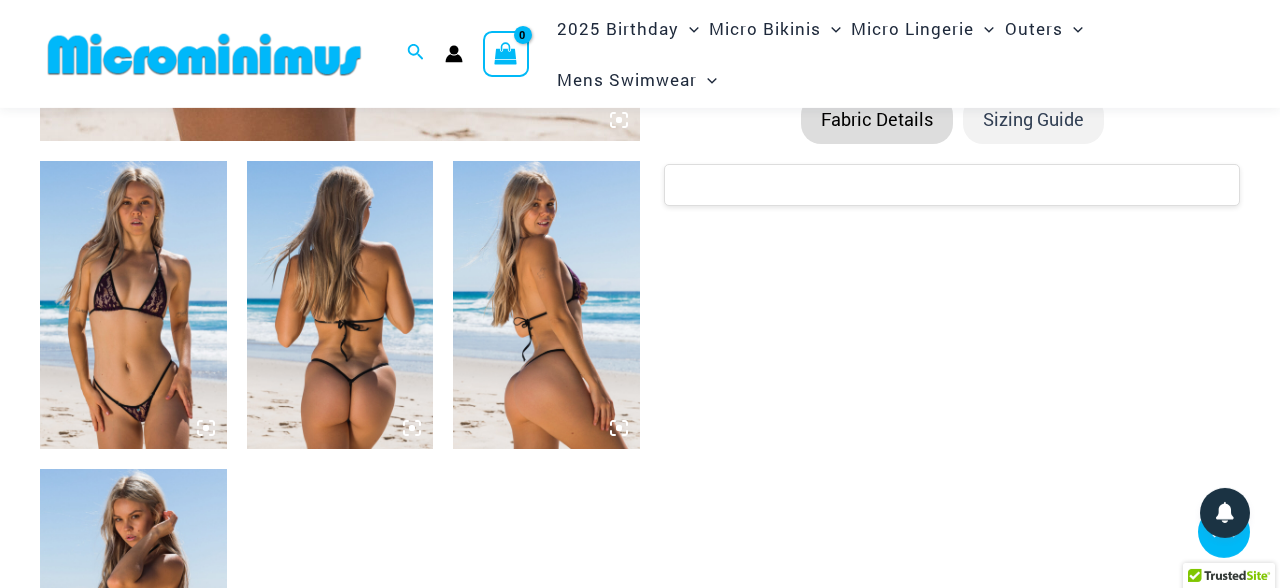 click at bounding box center [133, 304] 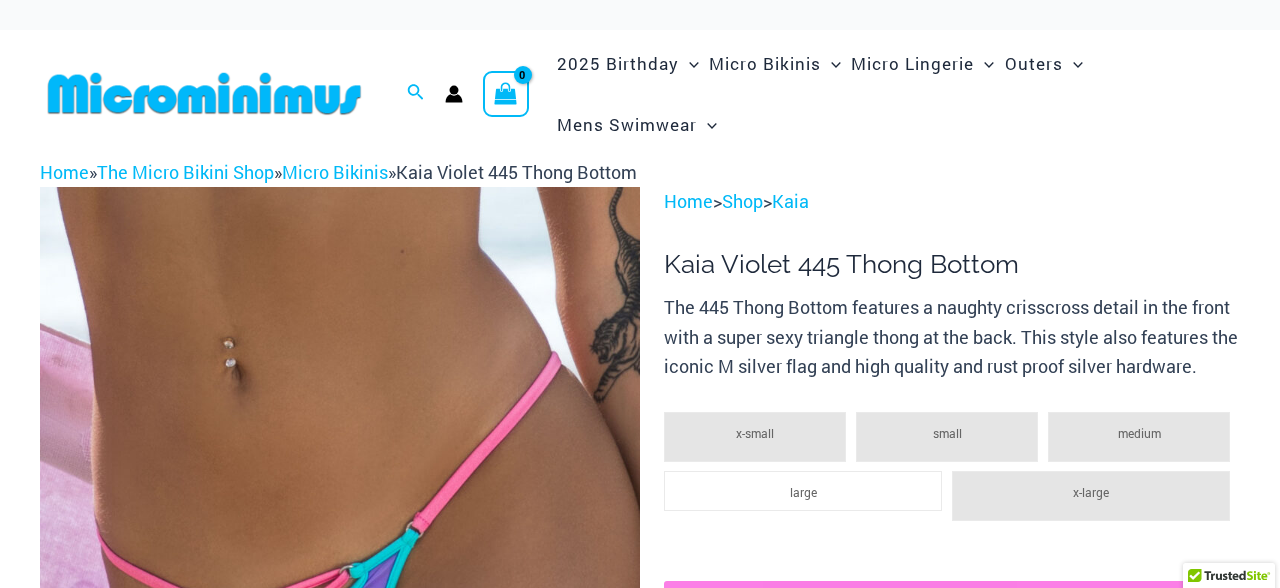 scroll, scrollTop: 0, scrollLeft: 0, axis: both 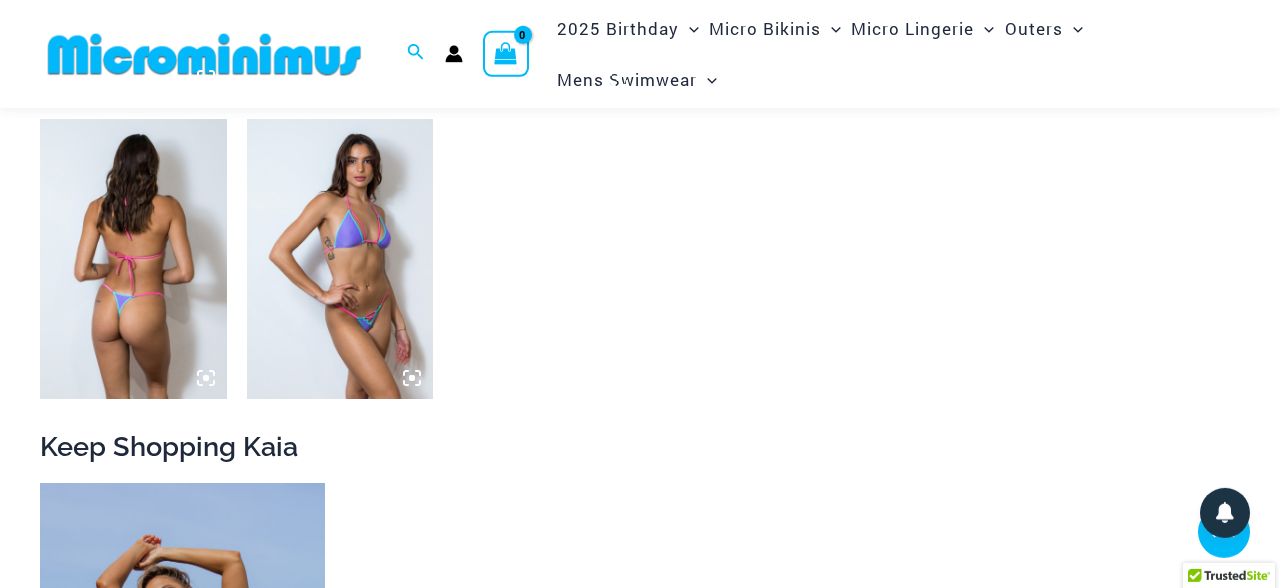 click at bounding box center (340, 259) 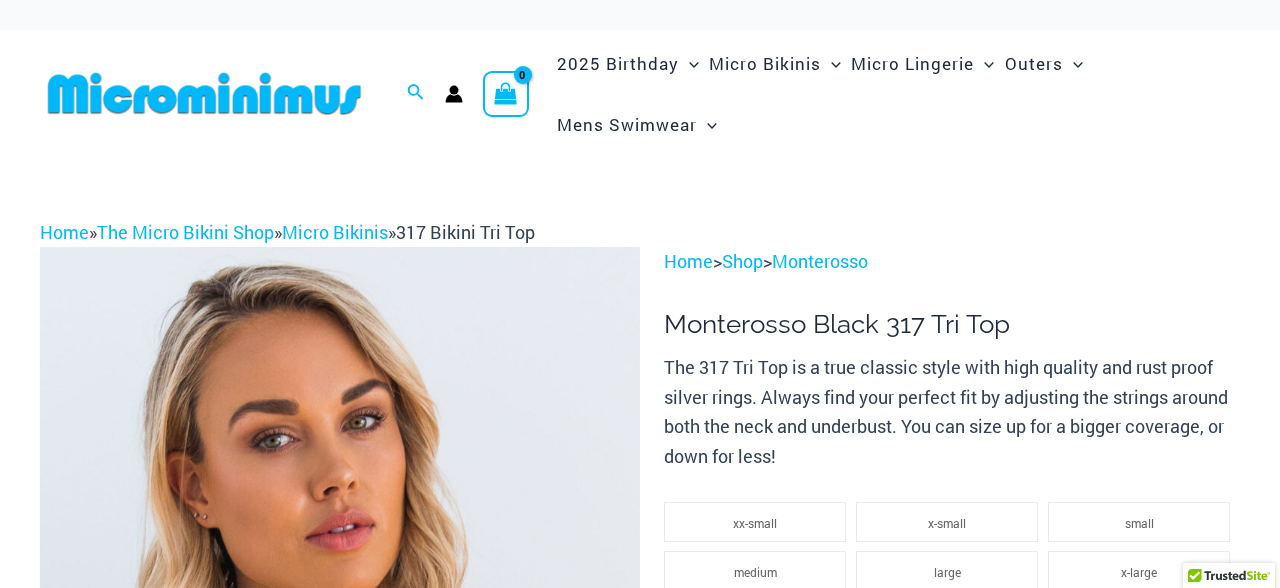 scroll, scrollTop: 0, scrollLeft: 0, axis: both 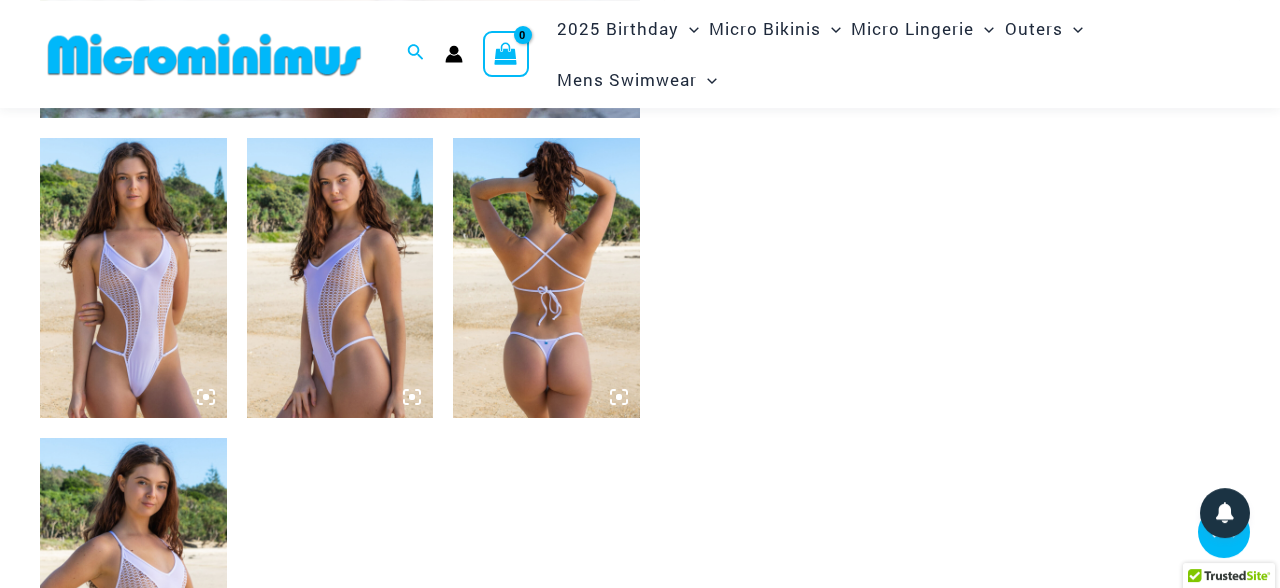 click at bounding box center [133, 278] 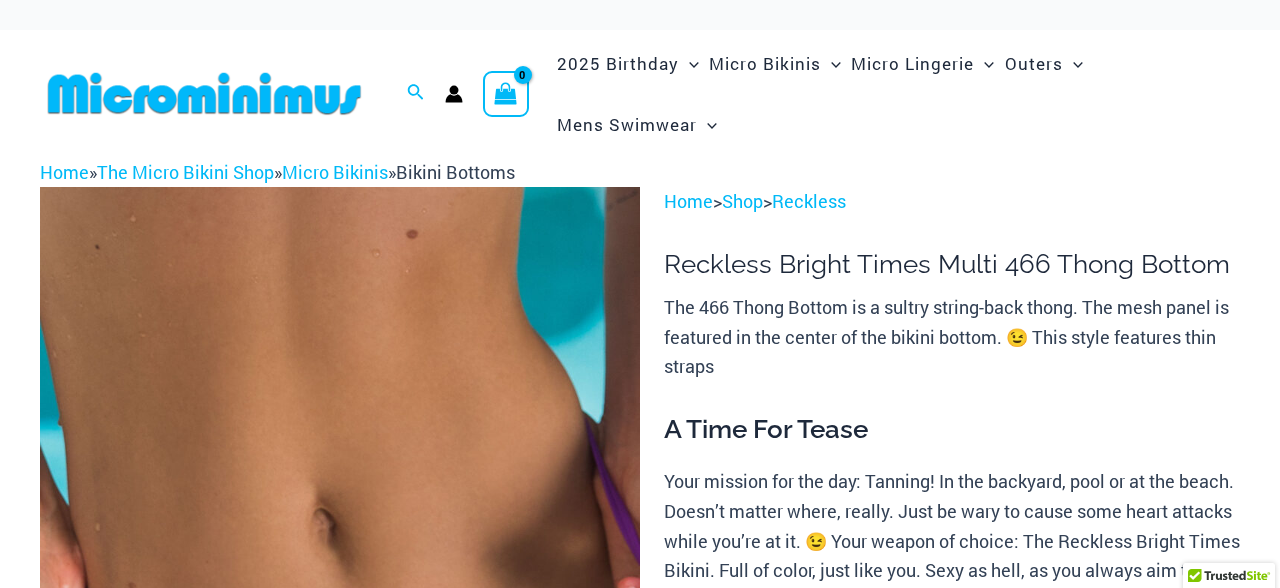 scroll, scrollTop: 0, scrollLeft: 0, axis: both 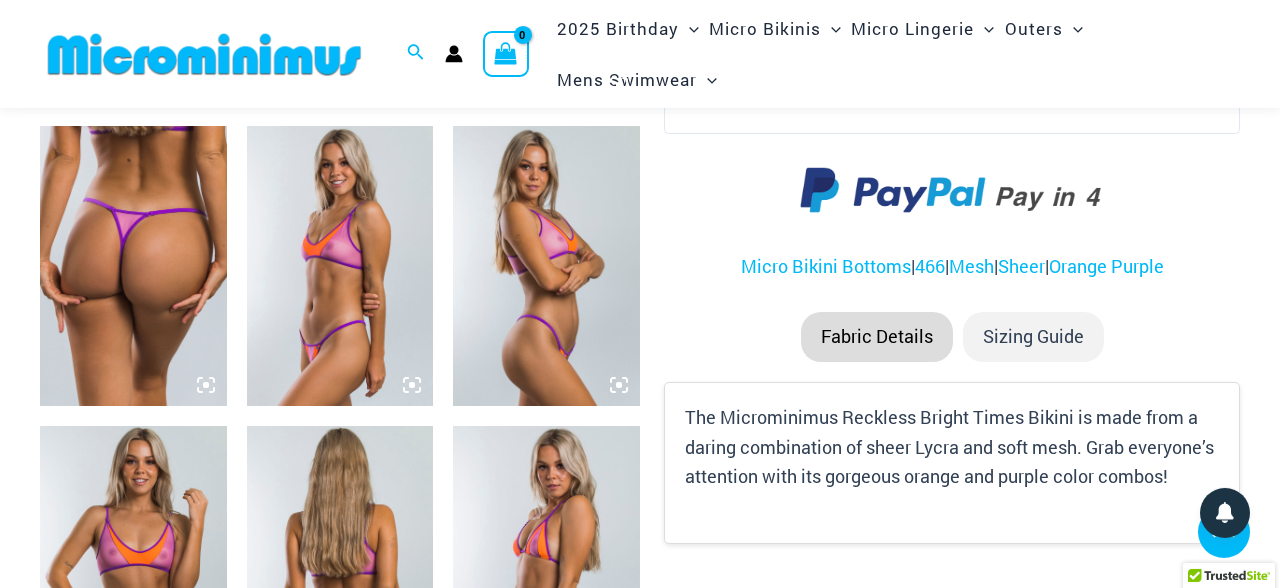 click at bounding box center [133, 266] 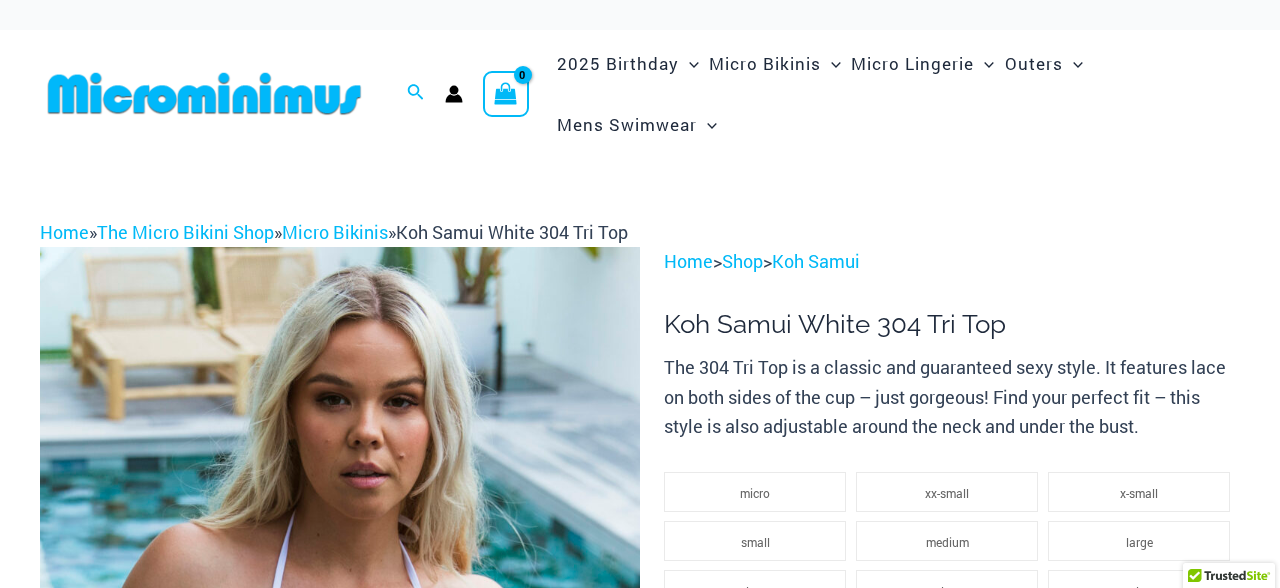 scroll, scrollTop: 0, scrollLeft: 0, axis: both 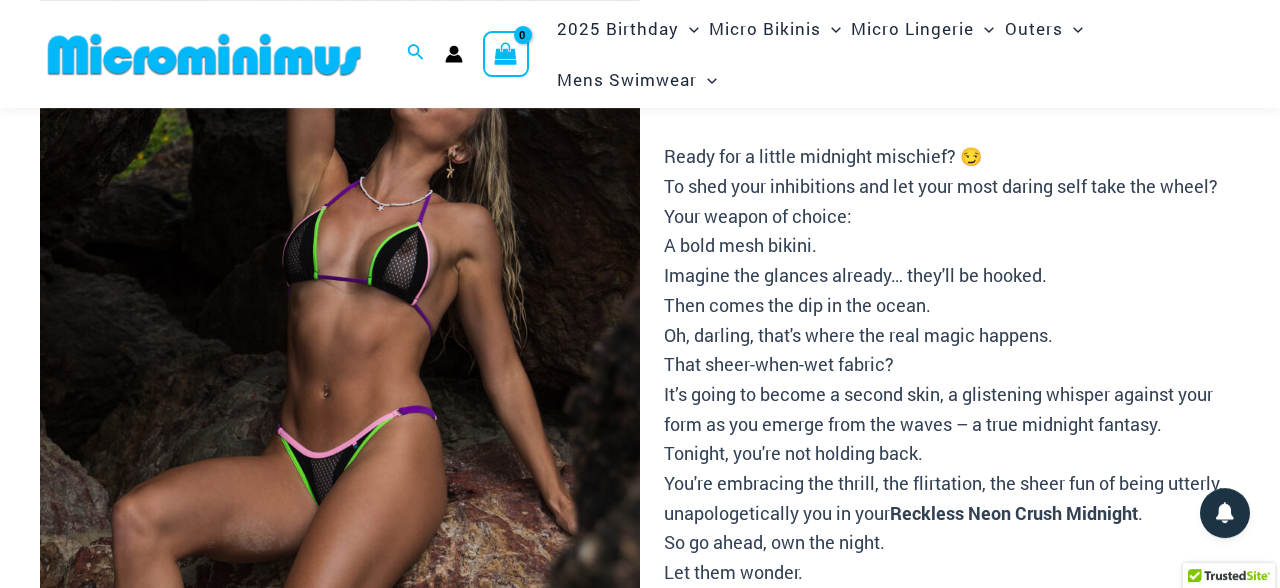 click at bounding box center (340, 403) 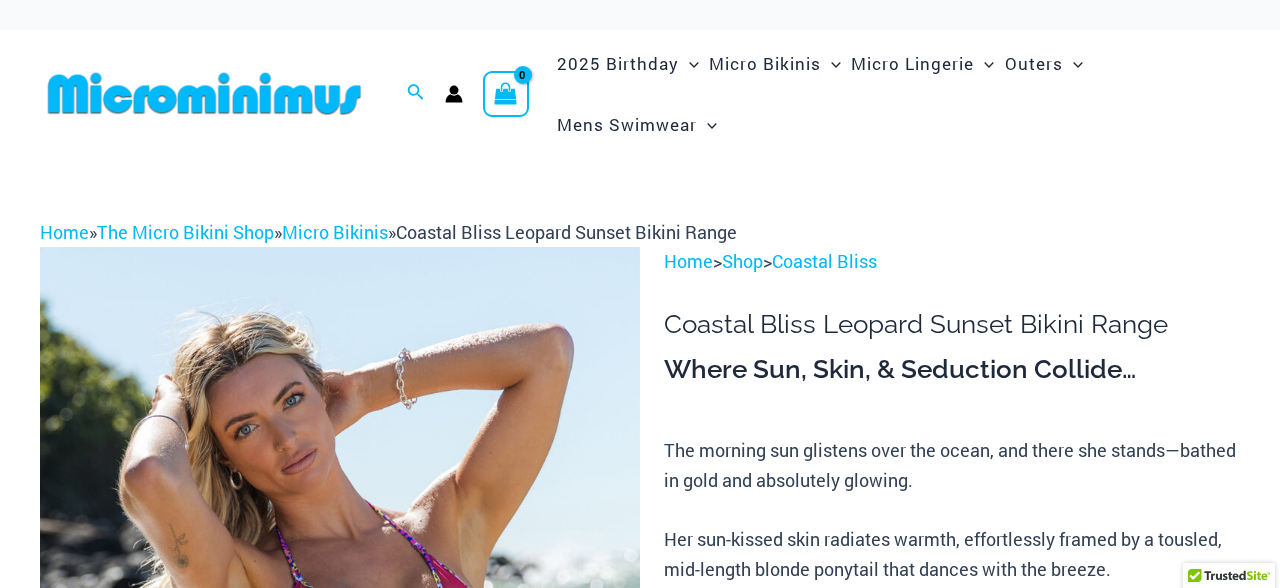 scroll, scrollTop: 0, scrollLeft: 0, axis: both 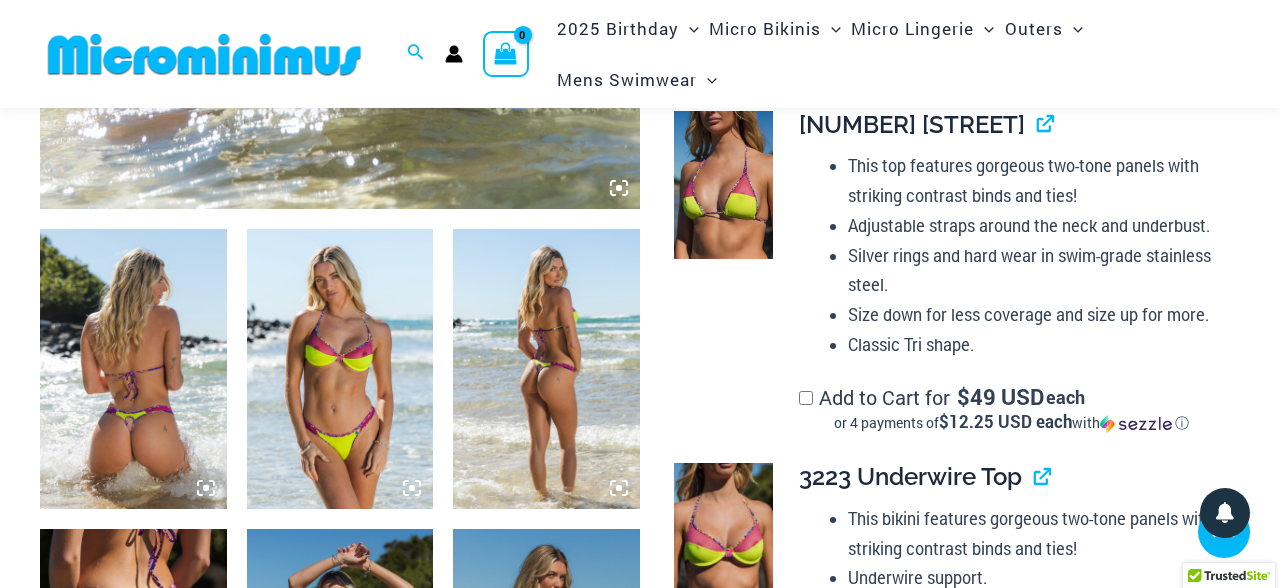 click at bounding box center (340, 369) 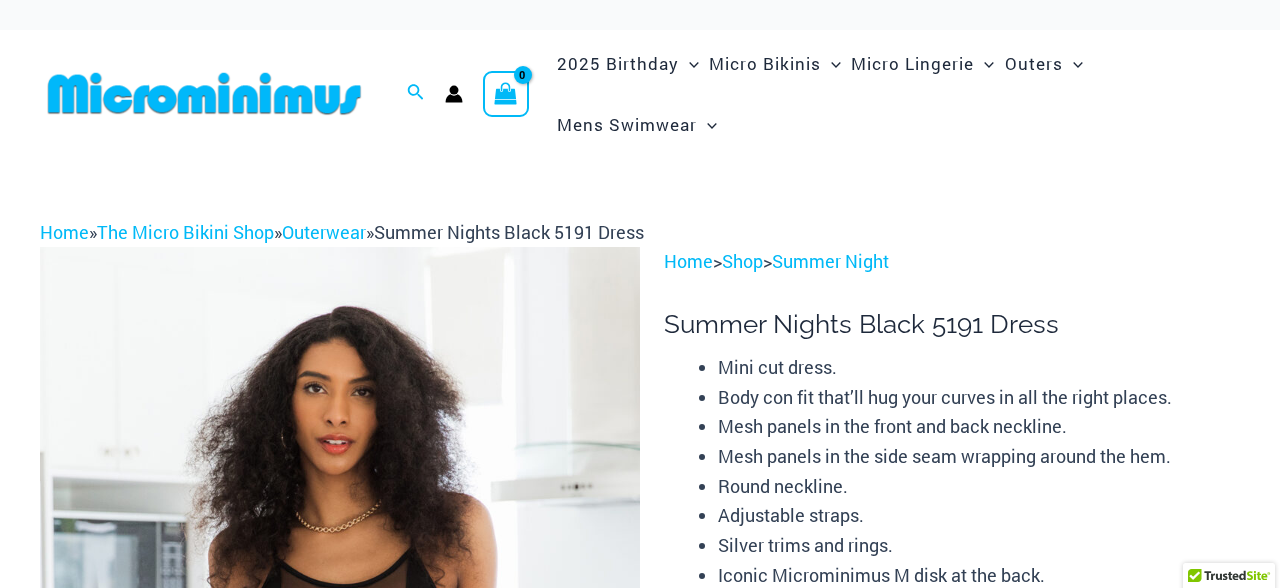 scroll, scrollTop: 0, scrollLeft: 0, axis: both 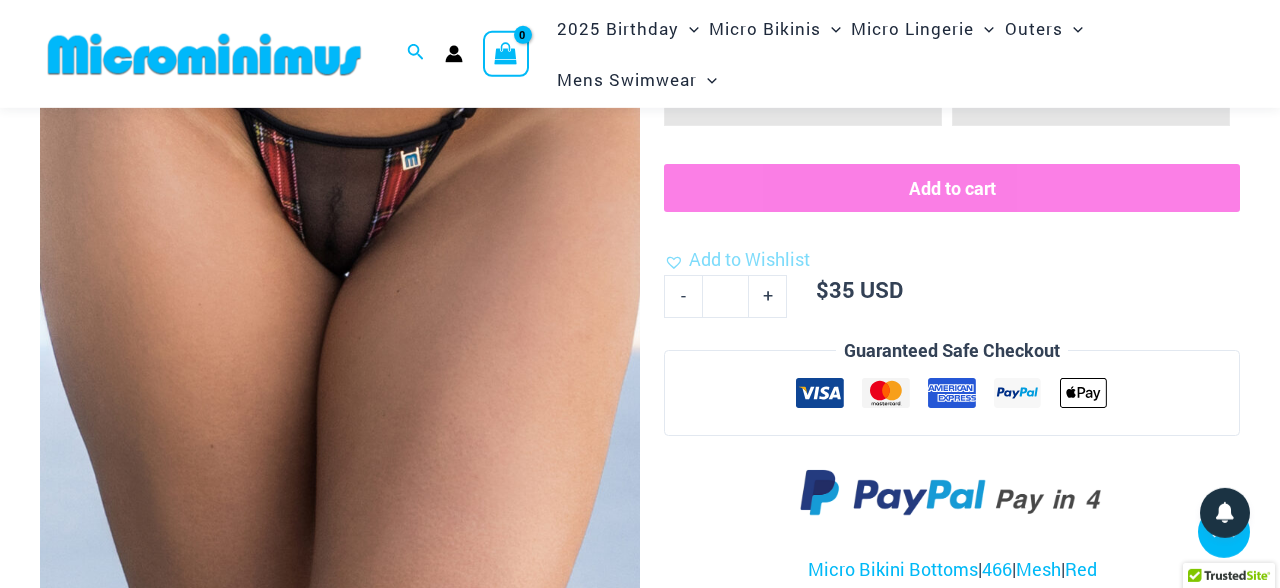 click at bounding box center (340, 236) 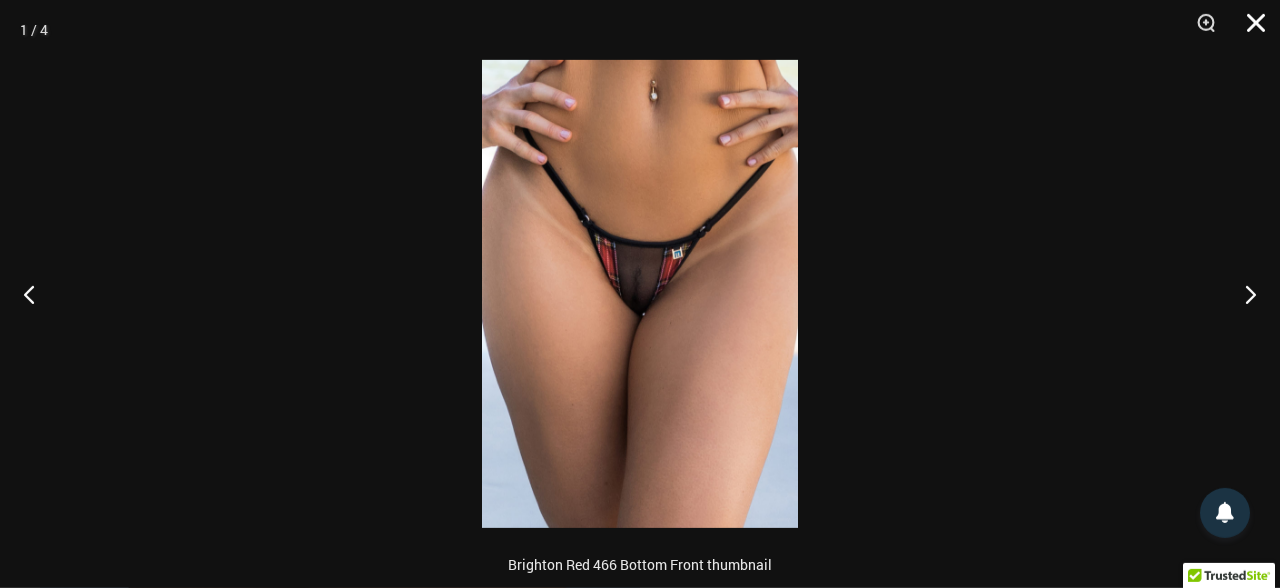 click at bounding box center [1249, 30] 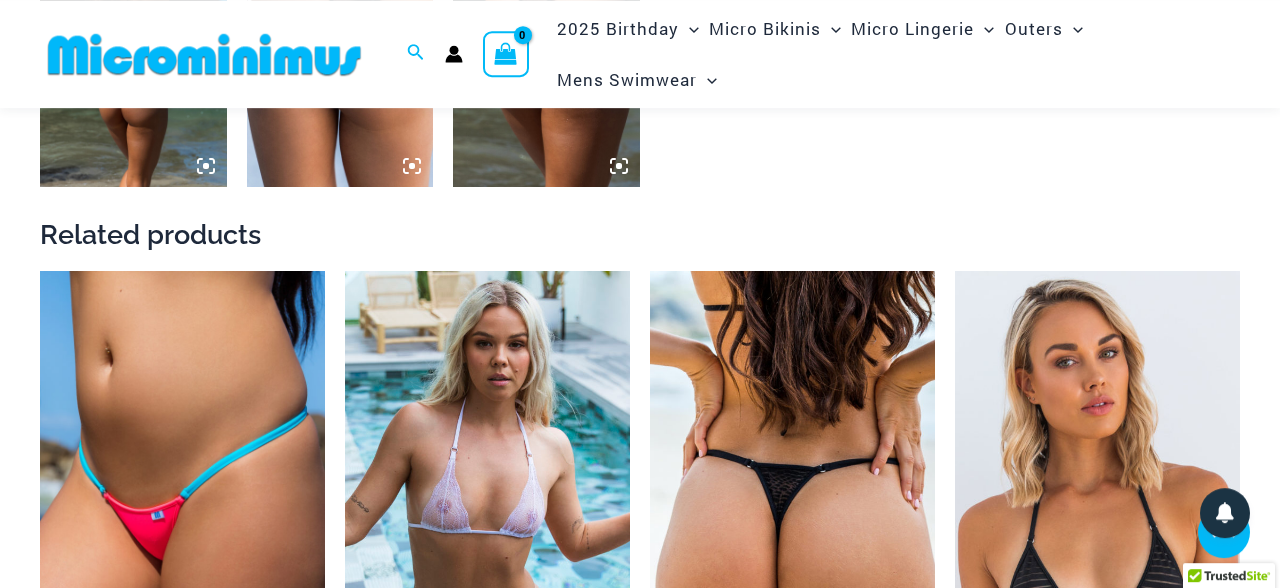 scroll, scrollTop: 1168, scrollLeft: 0, axis: vertical 